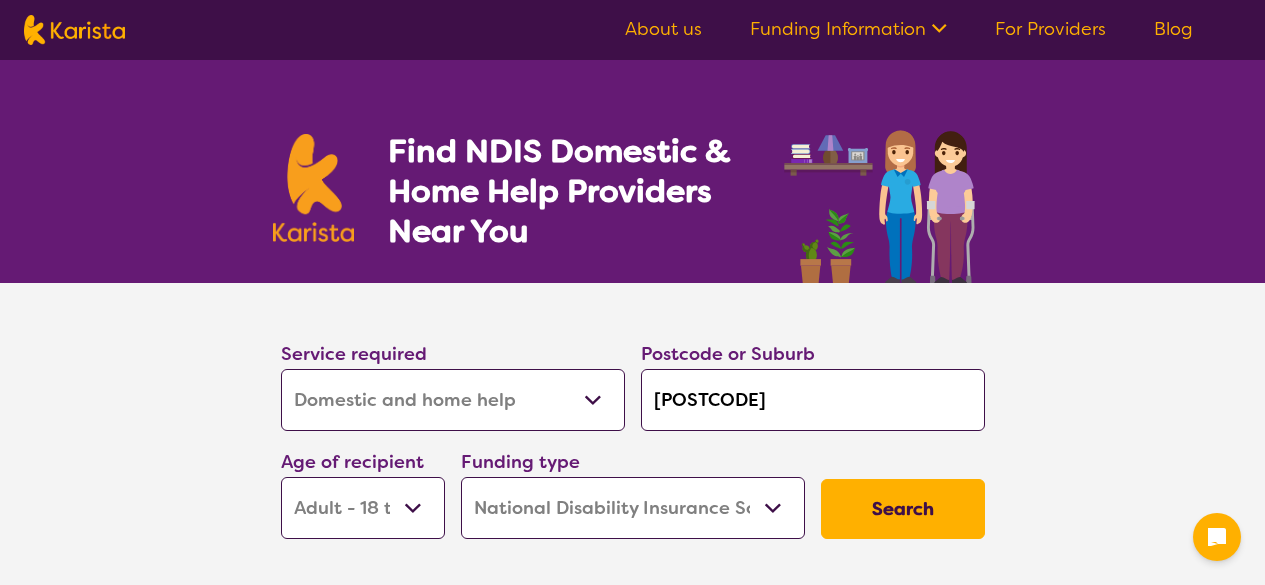 select on "Domestic and home help" 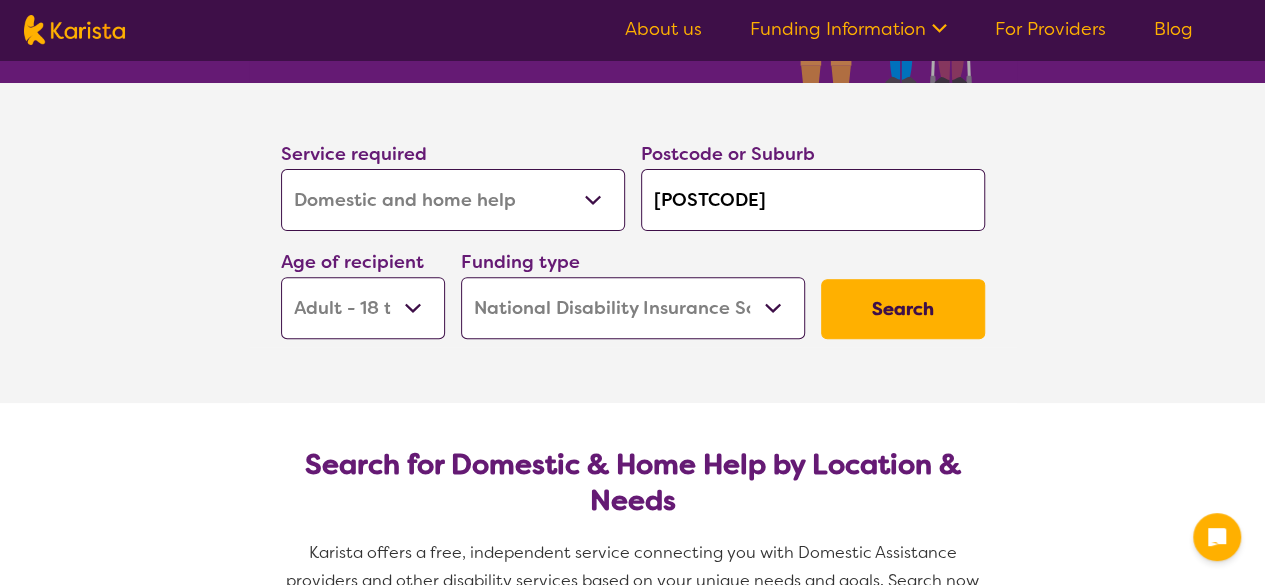 scroll, scrollTop: 200, scrollLeft: 0, axis: vertical 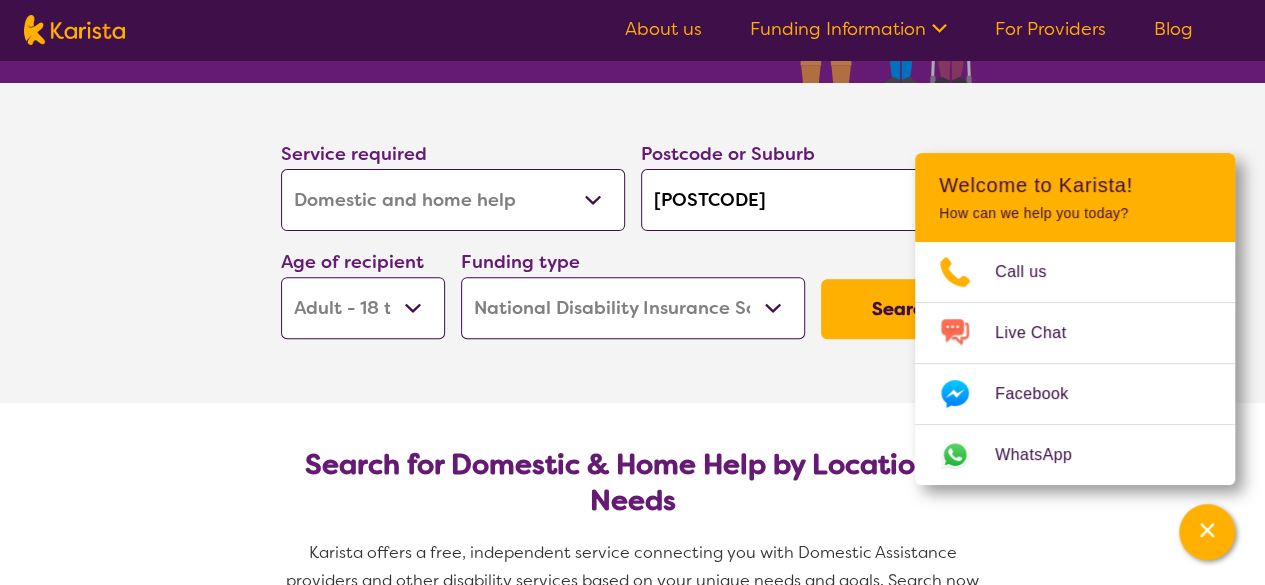 type on "r" 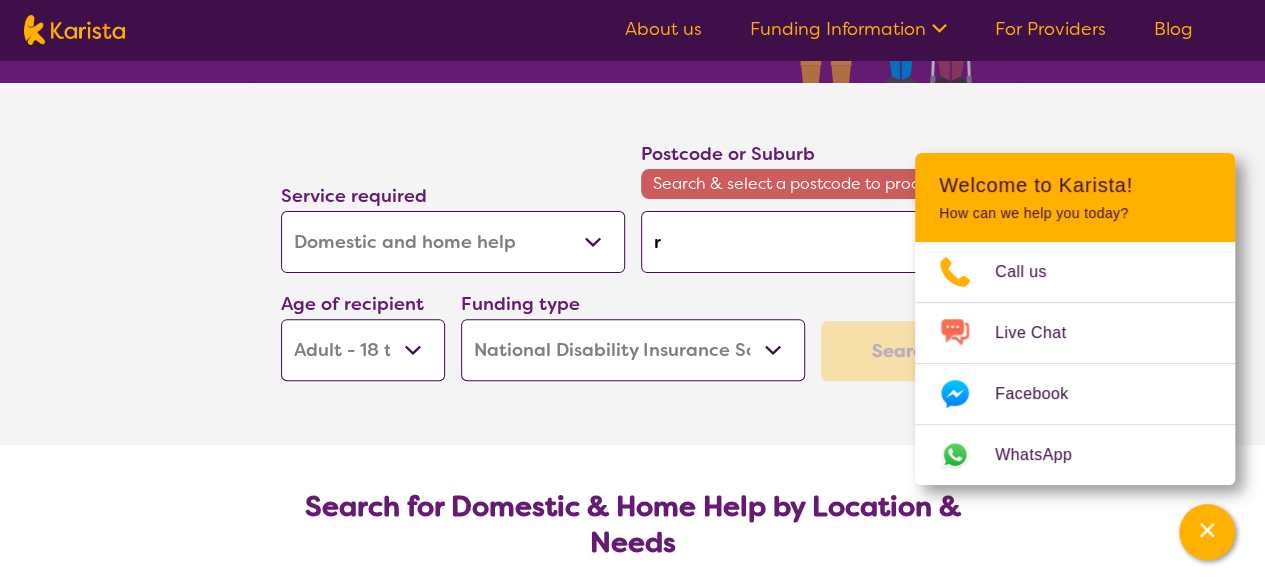 type on "ri" 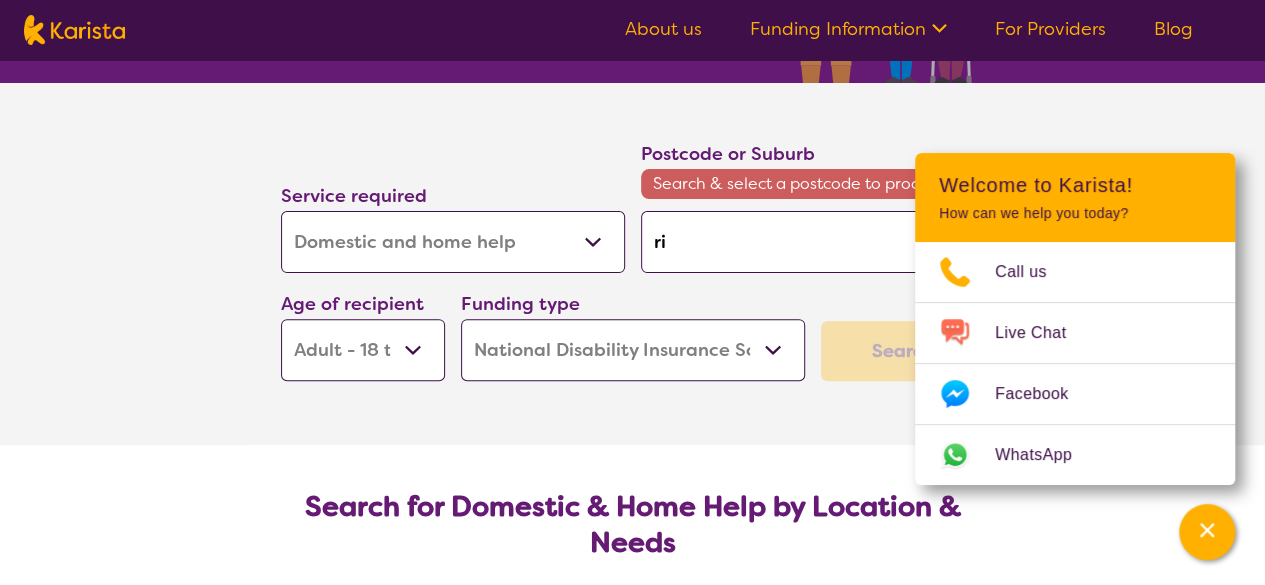 type on "[PERSON]" 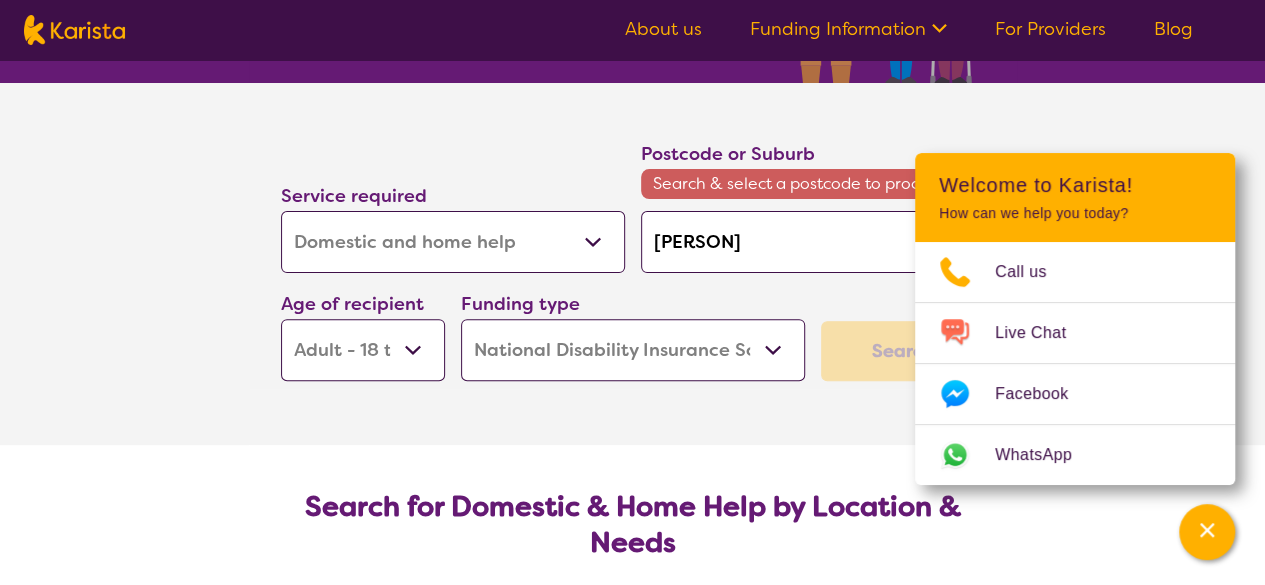type on "[PERSON]" 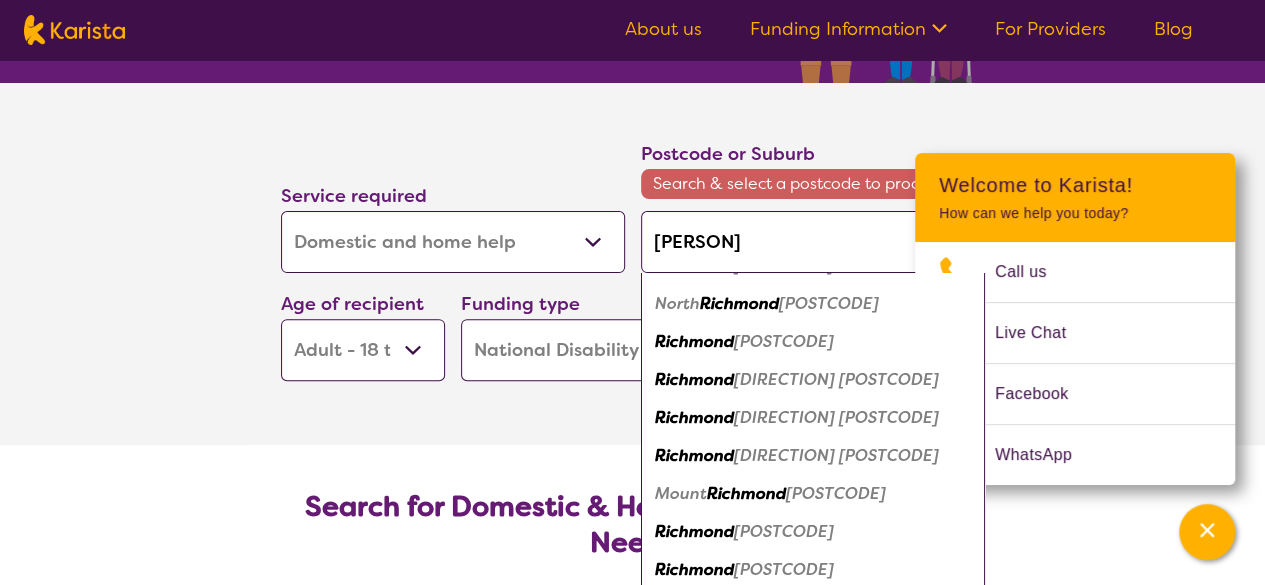 scroll, scrollTop: 0, scrollLeft: 0, axis: both 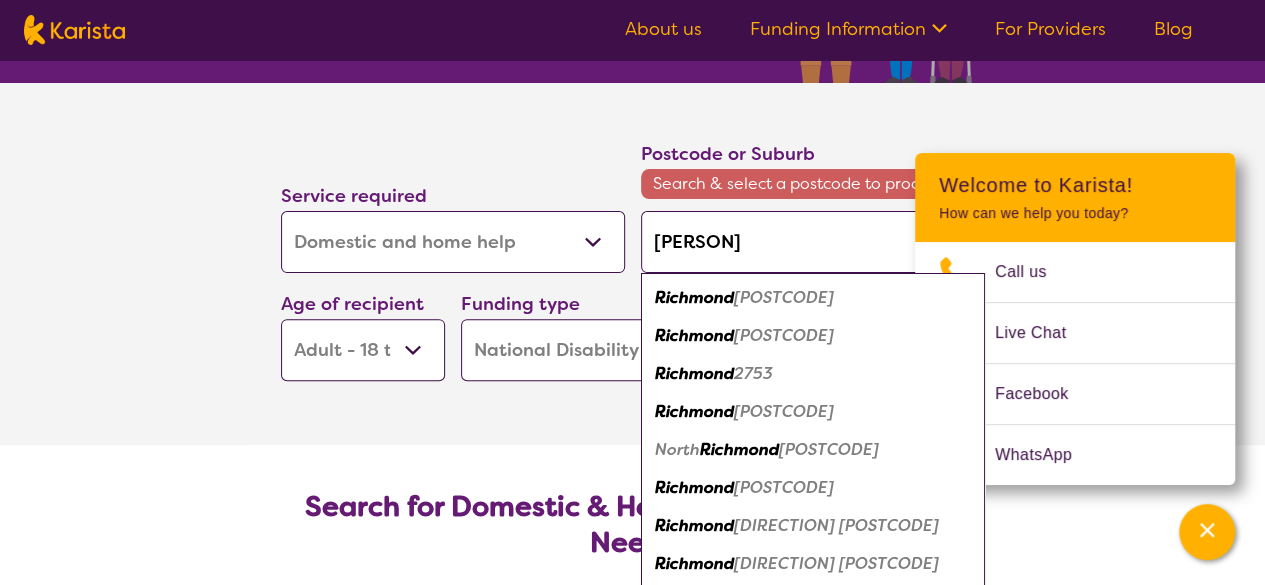 click on "[PERSON]" at bounding box center [813, 242] 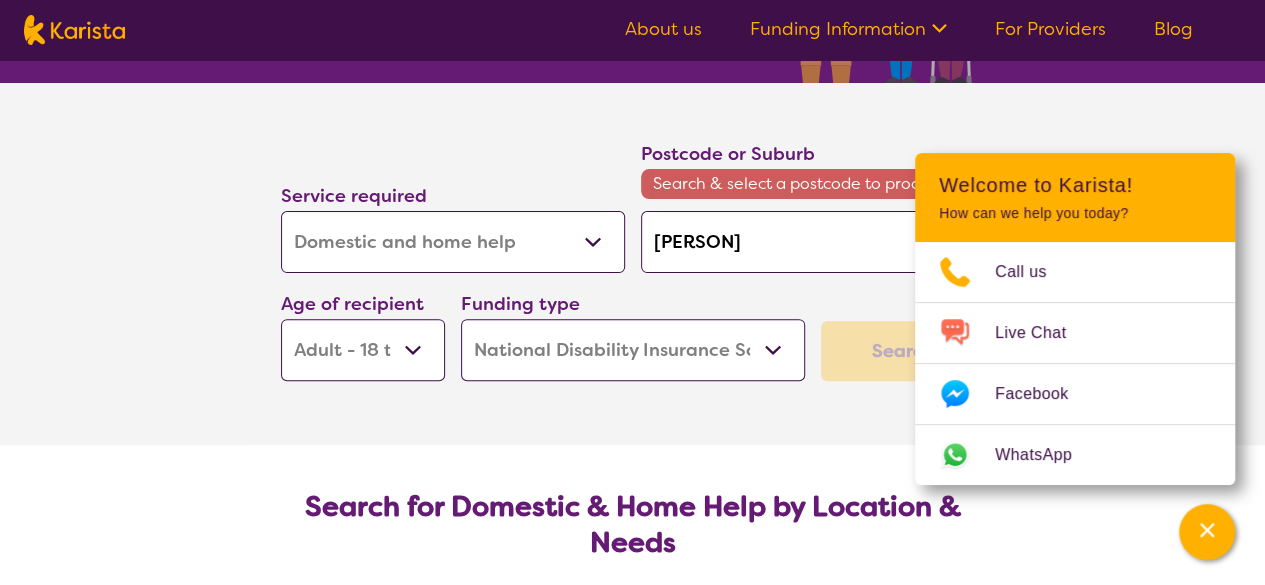 drag, startPoint x: 658, startPoint y: 243, endPoint x: 572, endPoint y: 245, distance: 86.023254 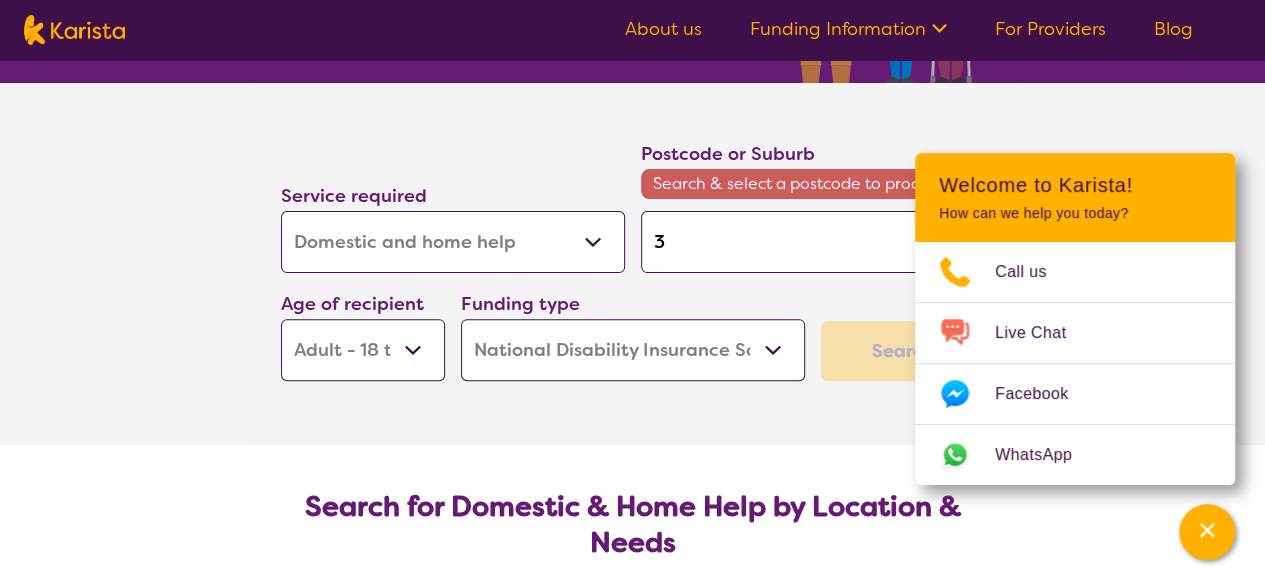 type on "31" 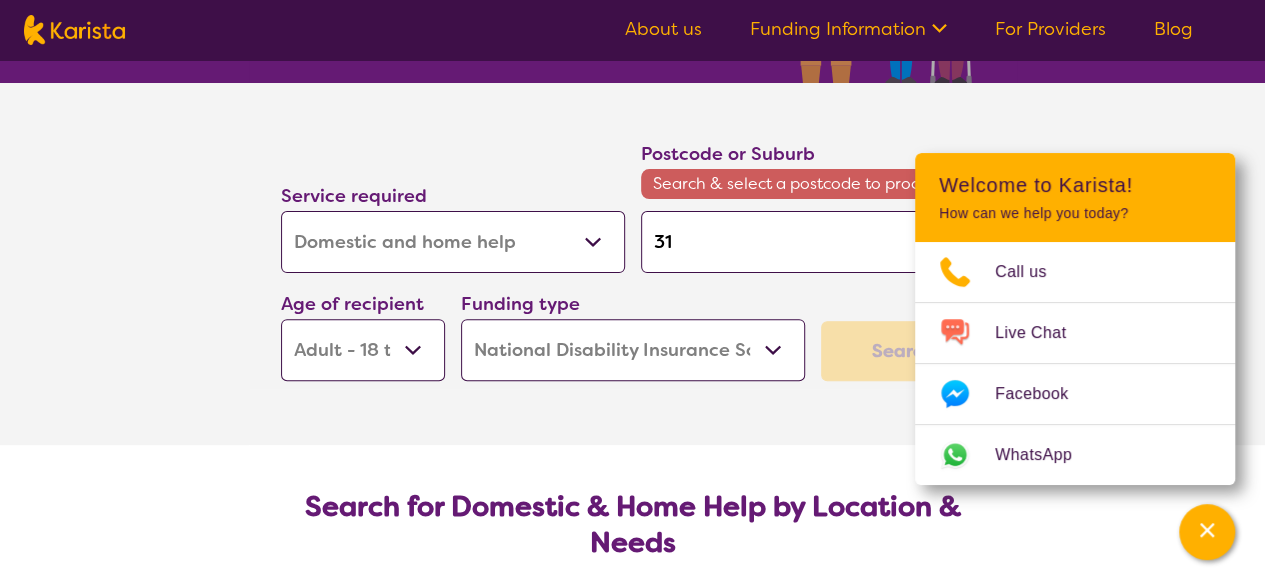 type on "[POSTCODE]" 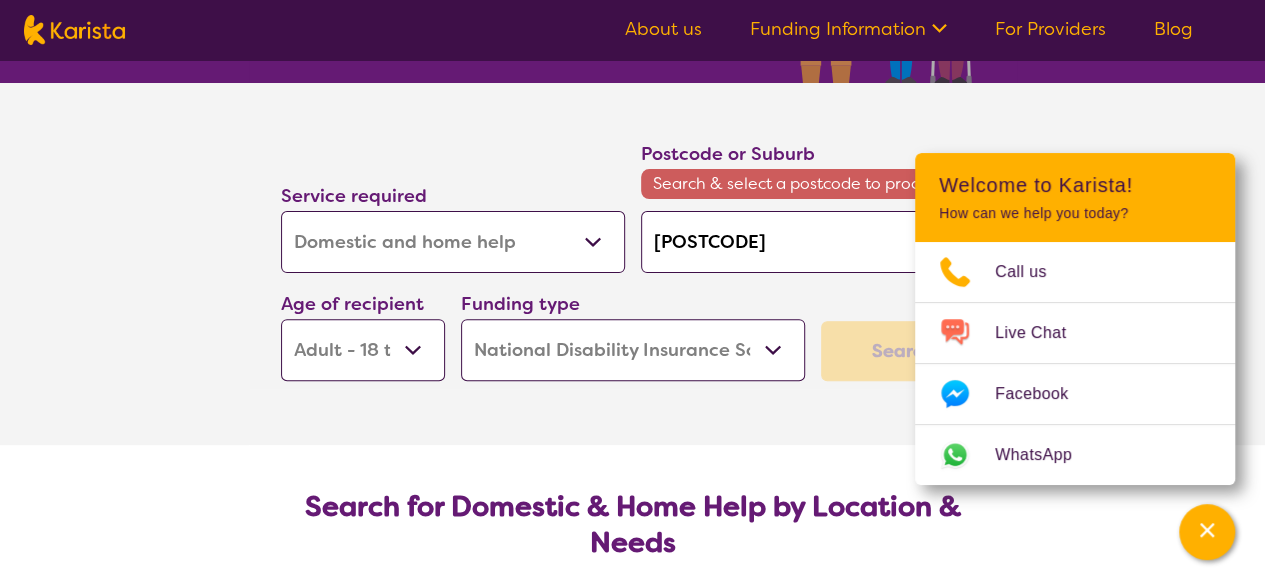 type on "[POSTCODE]" 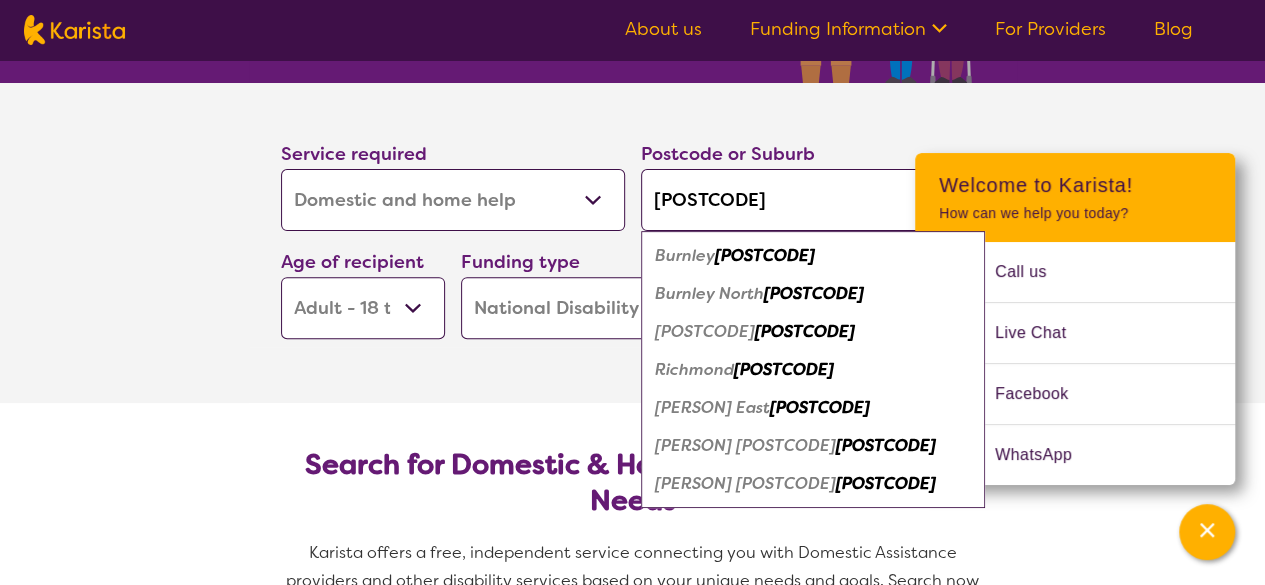 type on "[POSTCODE]" 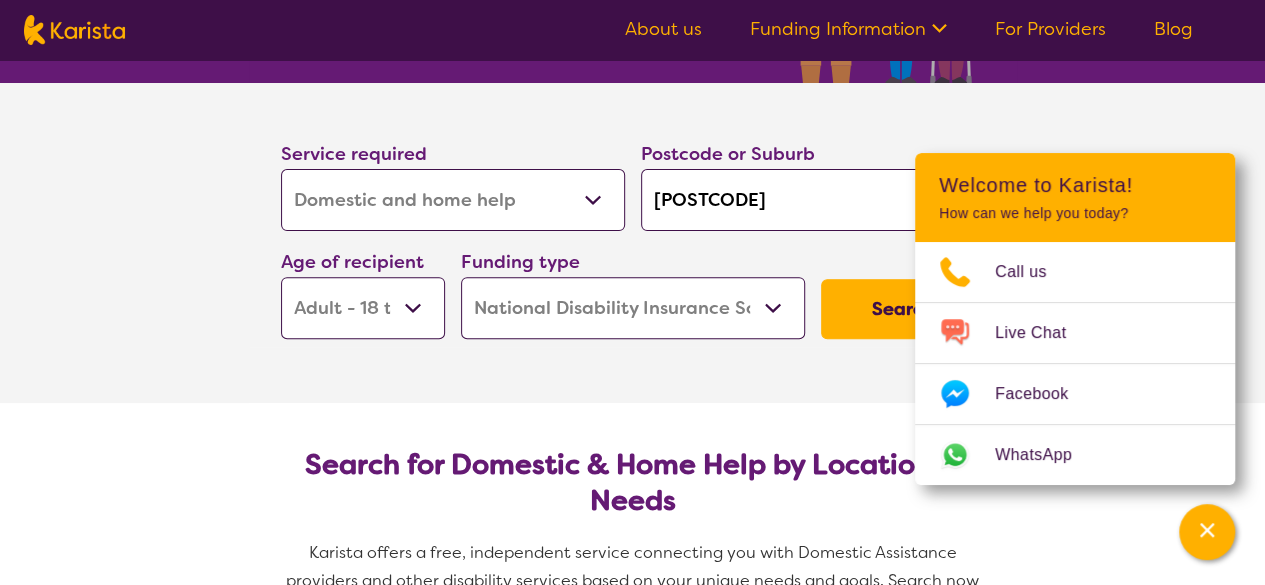 click on "Postcode or Suburb [POSTCODE] Age of recipient Early Childhood - 0 to 9 Child - 10 to 11 Adolescent - 12 to 17 Adult - 18 to 64 Aged - 65+ Funding type Home Care Package (HCP) National Disability Insurance Scheme (NDIS) I don't know Search" at bounding box center [632, 243] 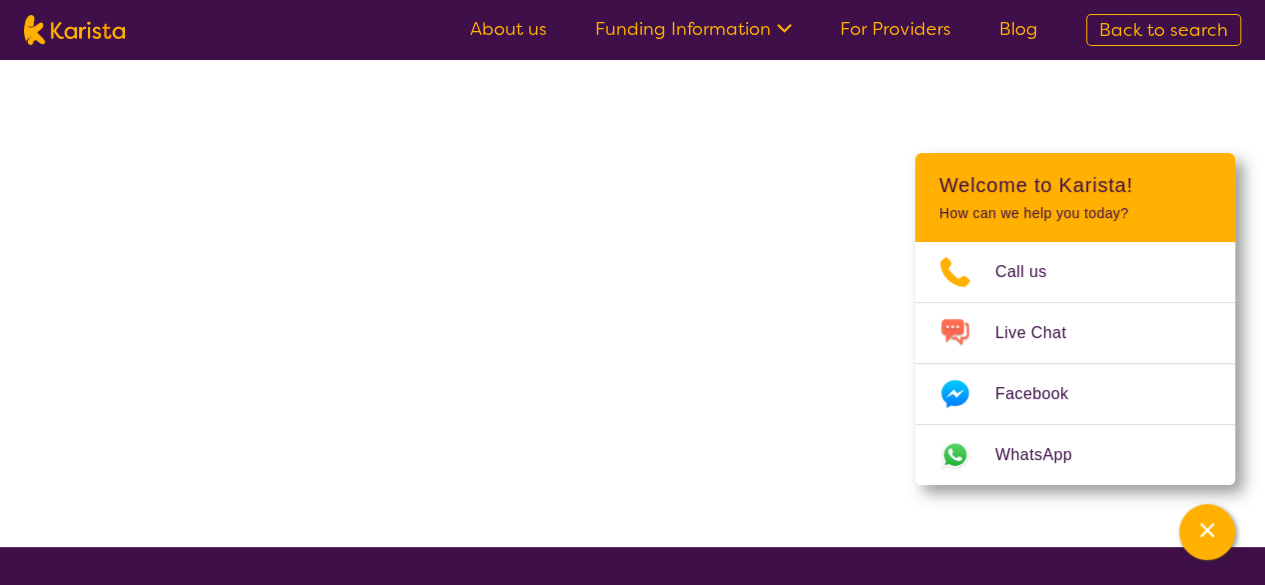 scroll, scrollTop: 0, scrollLeft: 0, axis: both 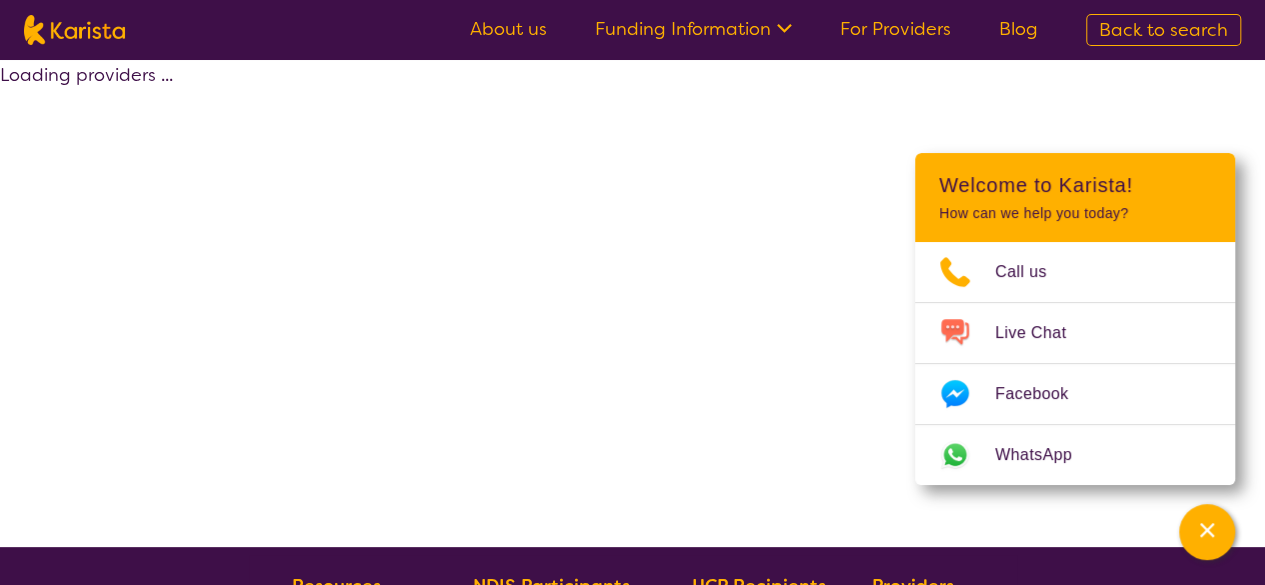 select on "by_score" 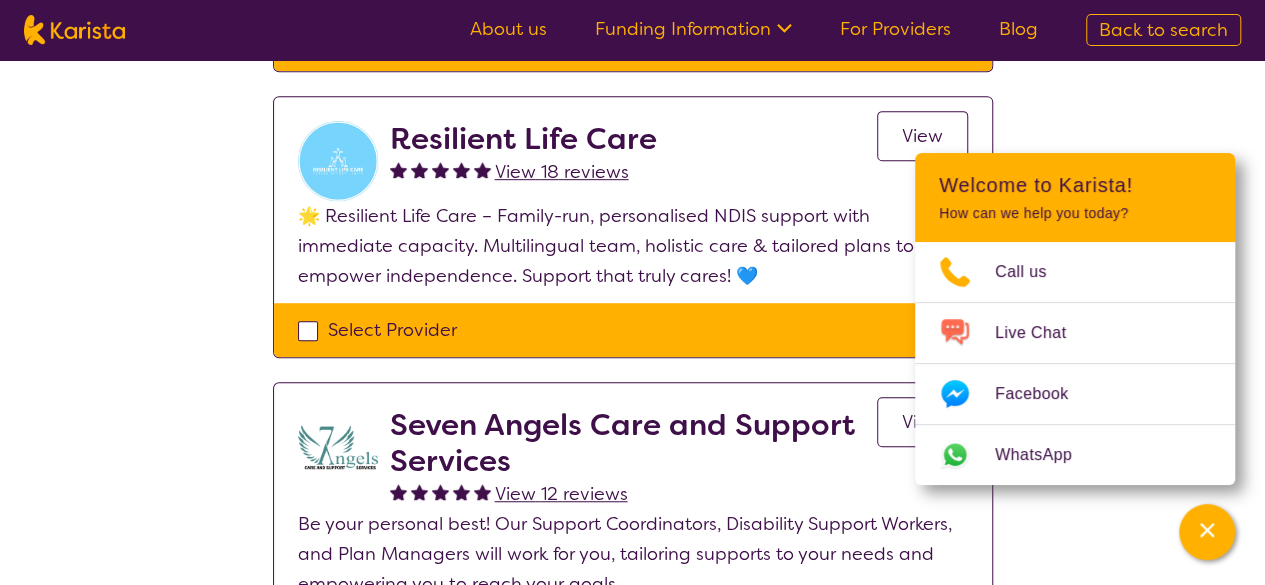 scroll, scrollTop: 500, scrollLeft: 0, axis: vertical 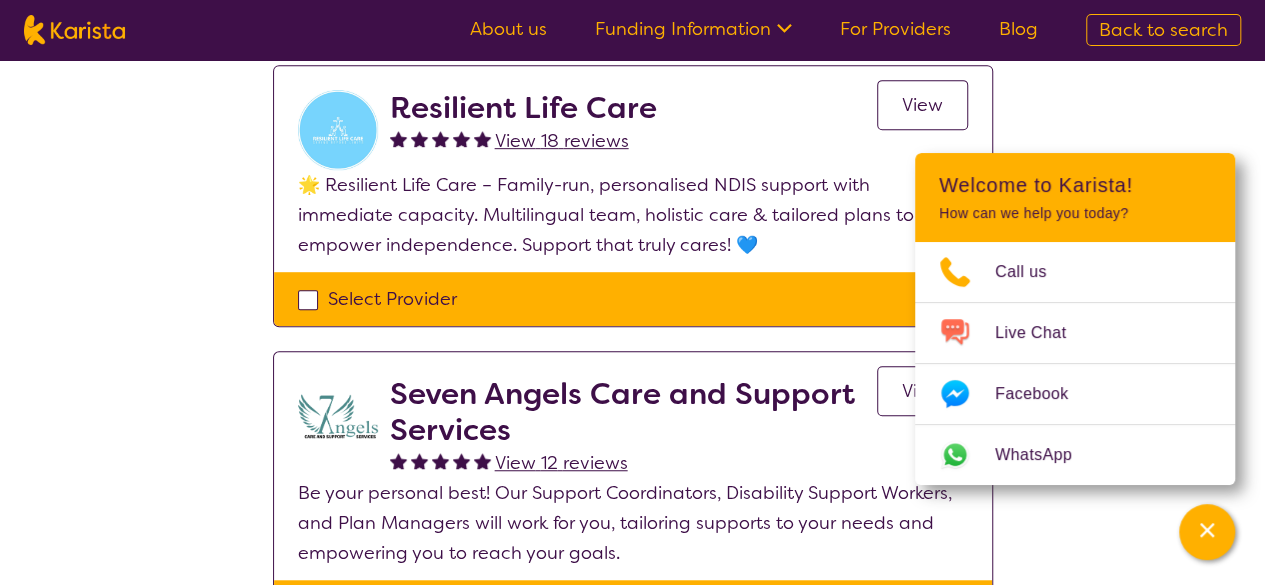 click on "View" at bounding box center [922, 105] 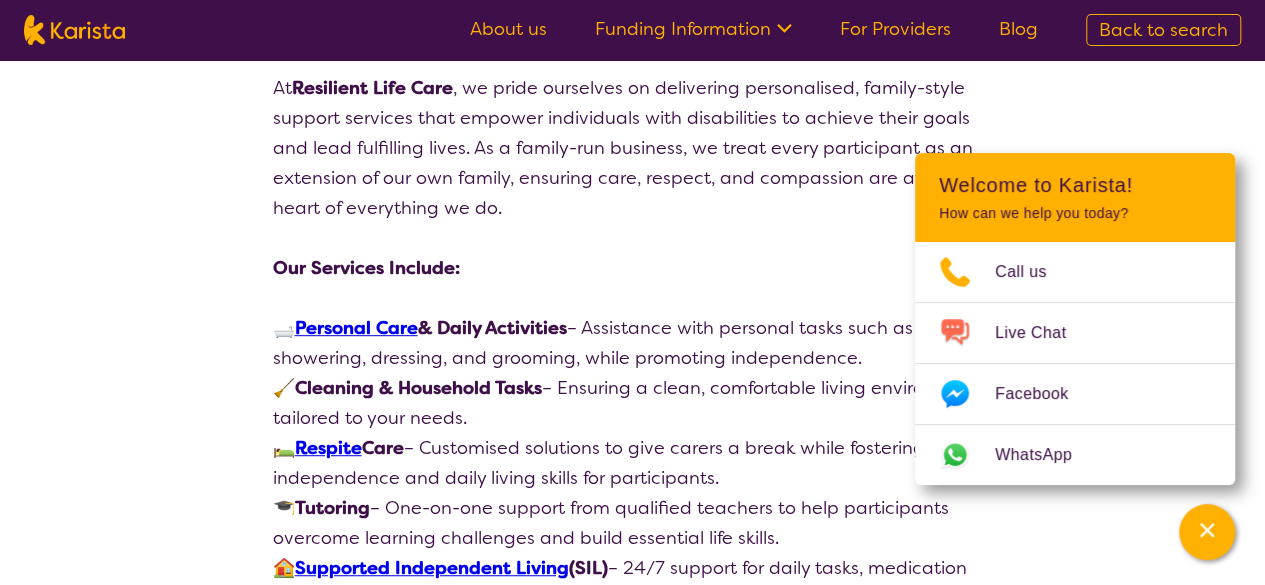 scroll, scrollTop: 400, scrollLeft: 0, axis: vertical 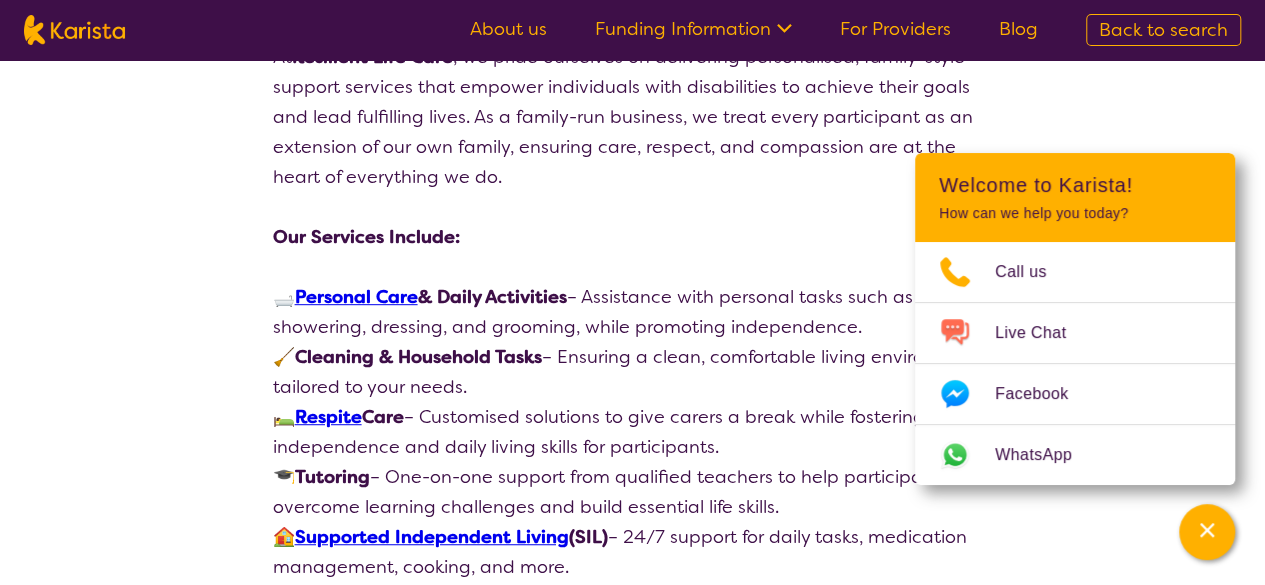 click on "Personal Care" at bounding box center [356, 297] 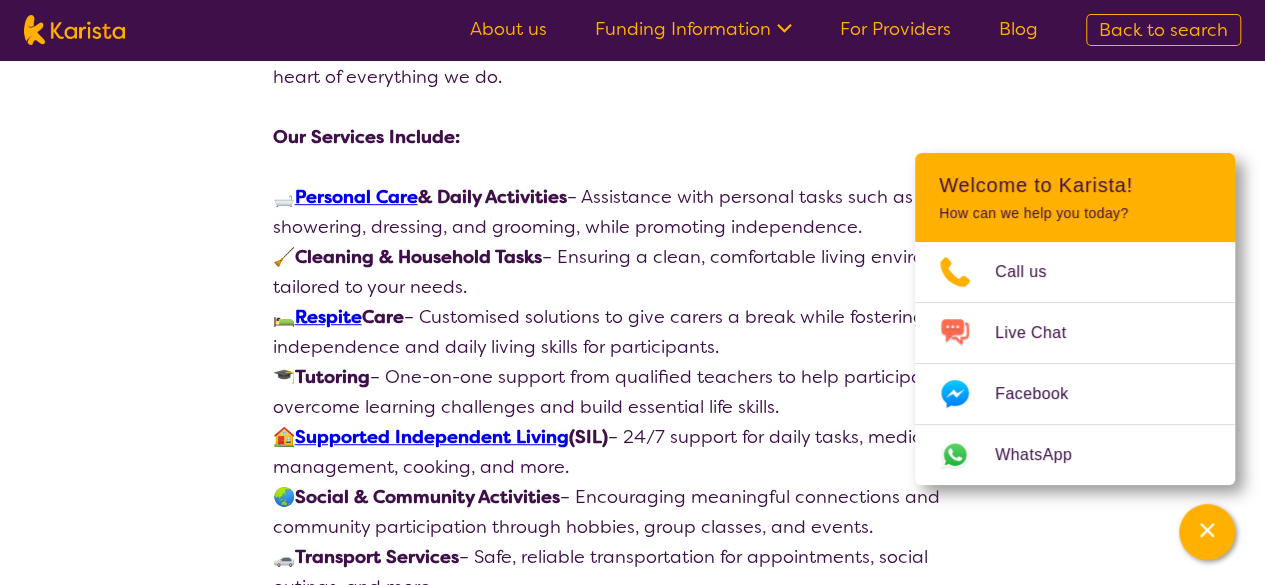 select on "by_score" 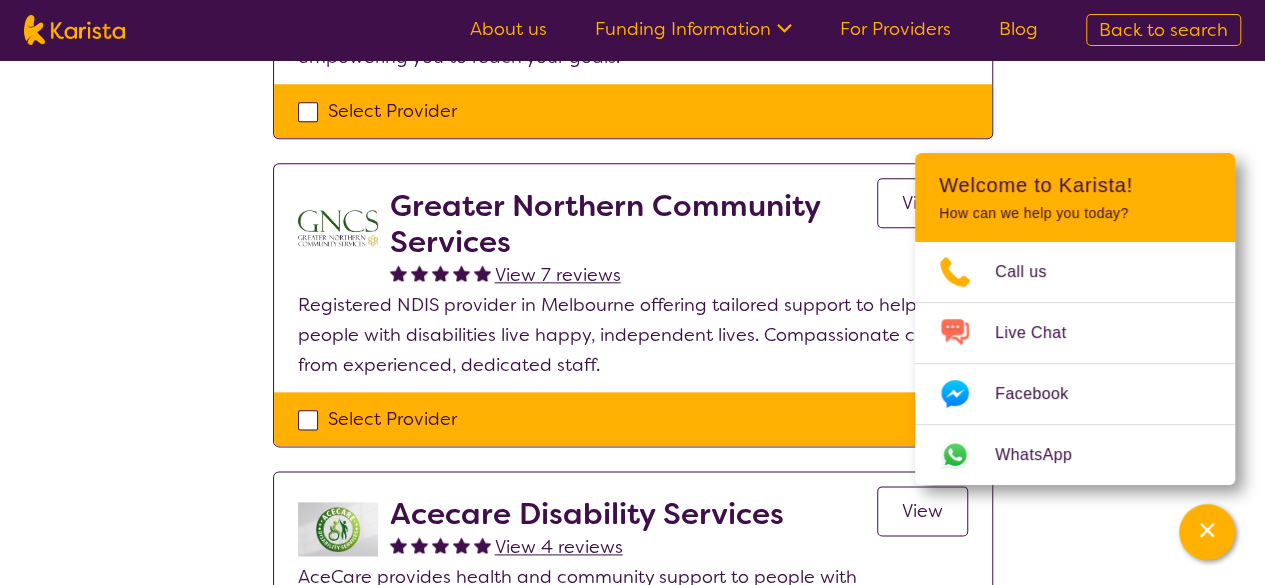 scroll, scrollTop: 1000, scrollLeft: 0, axis: vertical 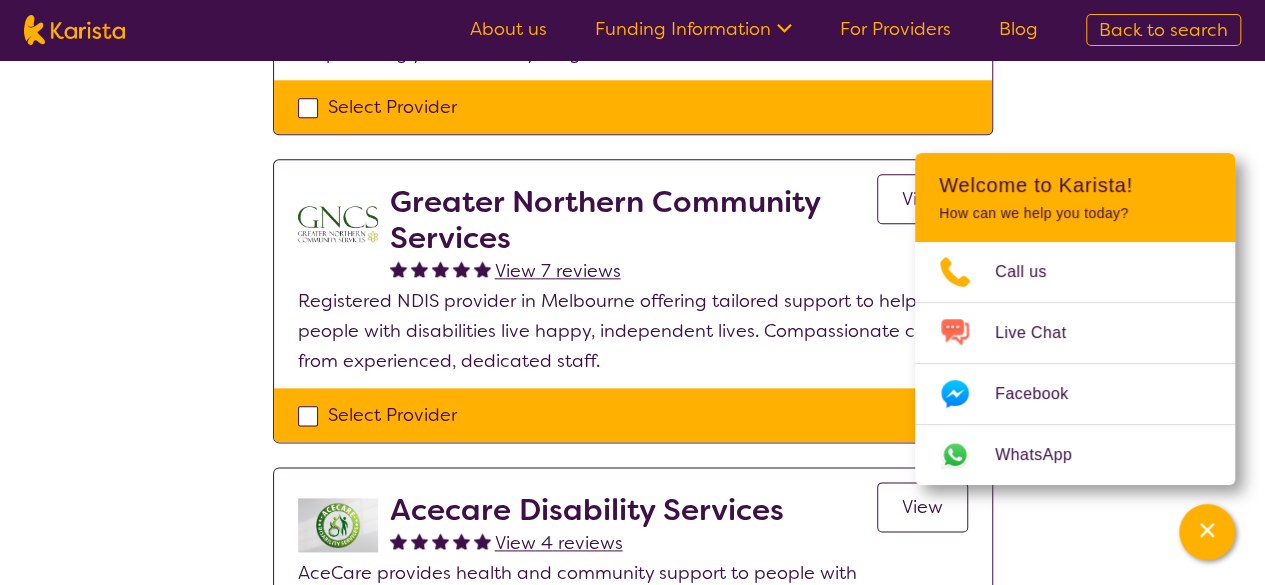 select on "Domestic and home help" 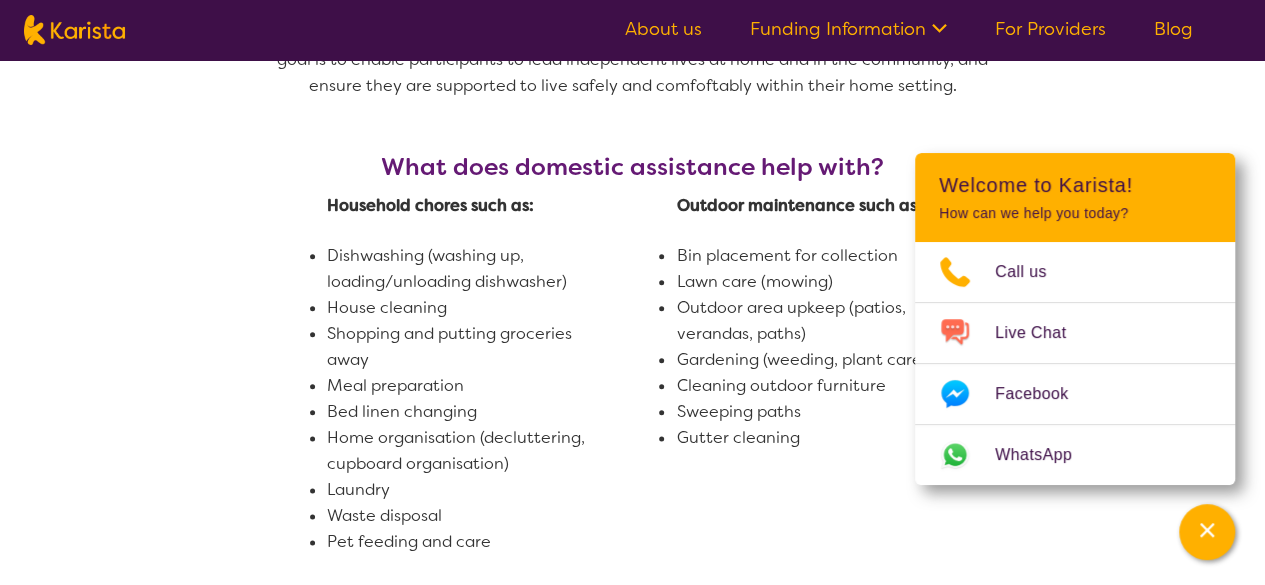 scroll, scrollTop: 200, scrollLeft: 0, axis: vertical 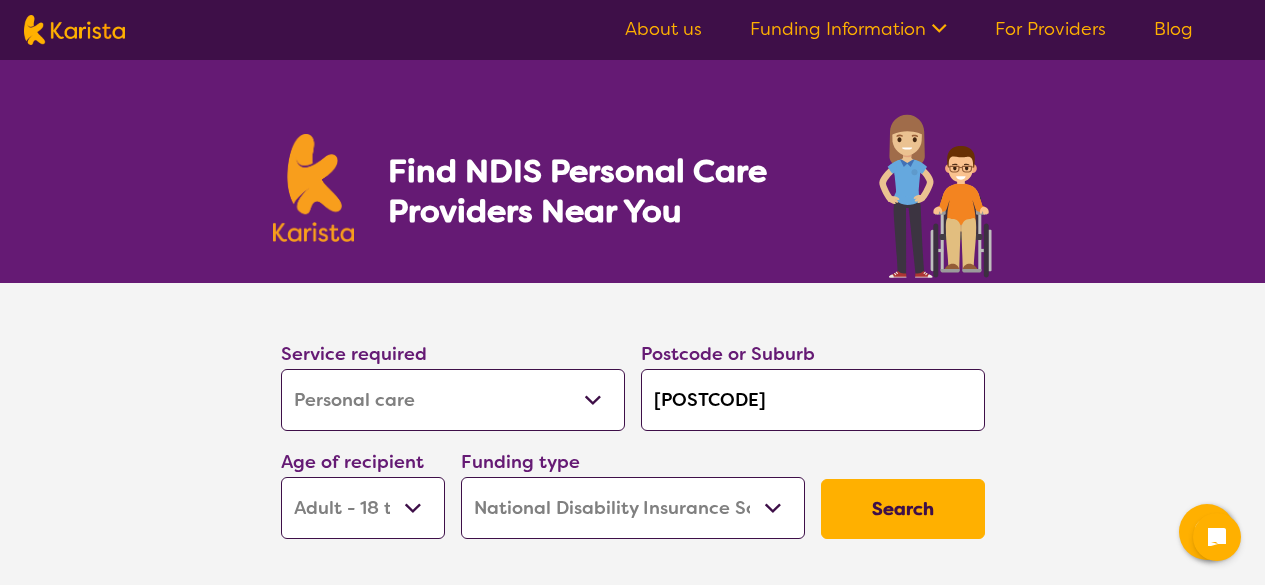 select on "Personal care" 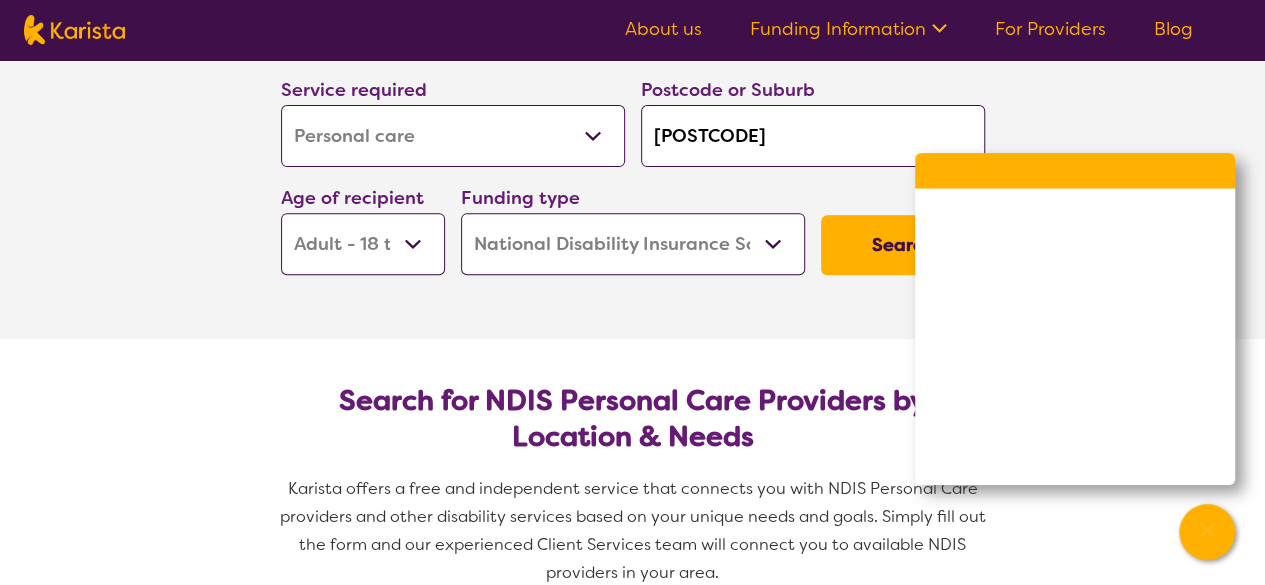 scroll, scrollTop: 100, scrollLeft: 0, axis: vertical 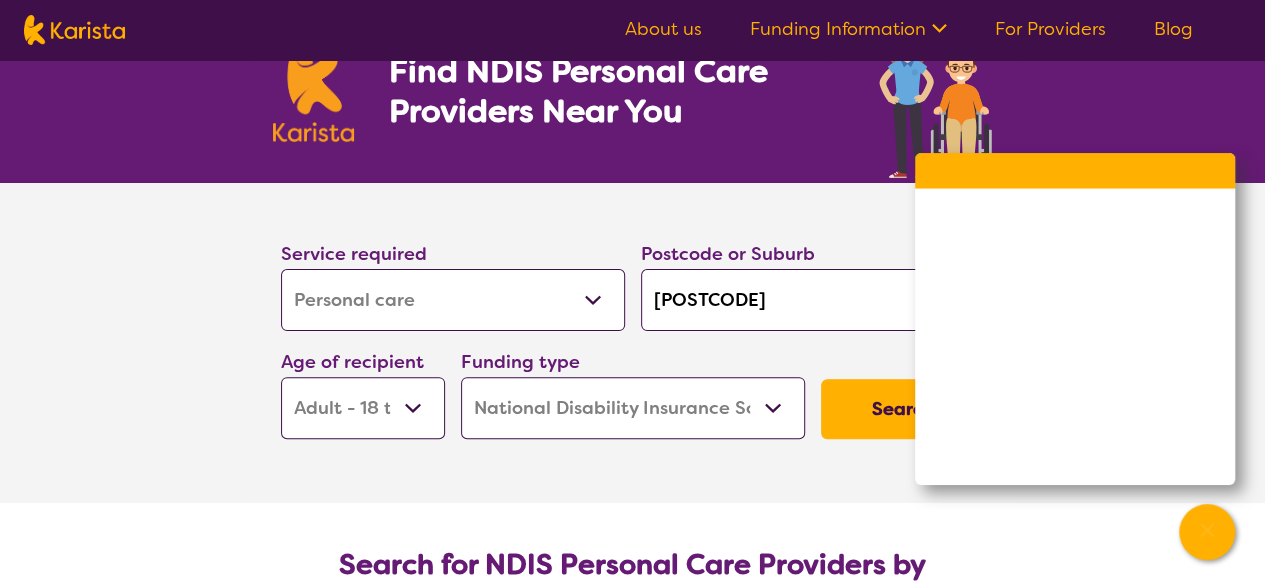 drag, startPoint x: 461, startPoint y: 289, endPoint x: 268, endPoint y: 289, distance: 193 